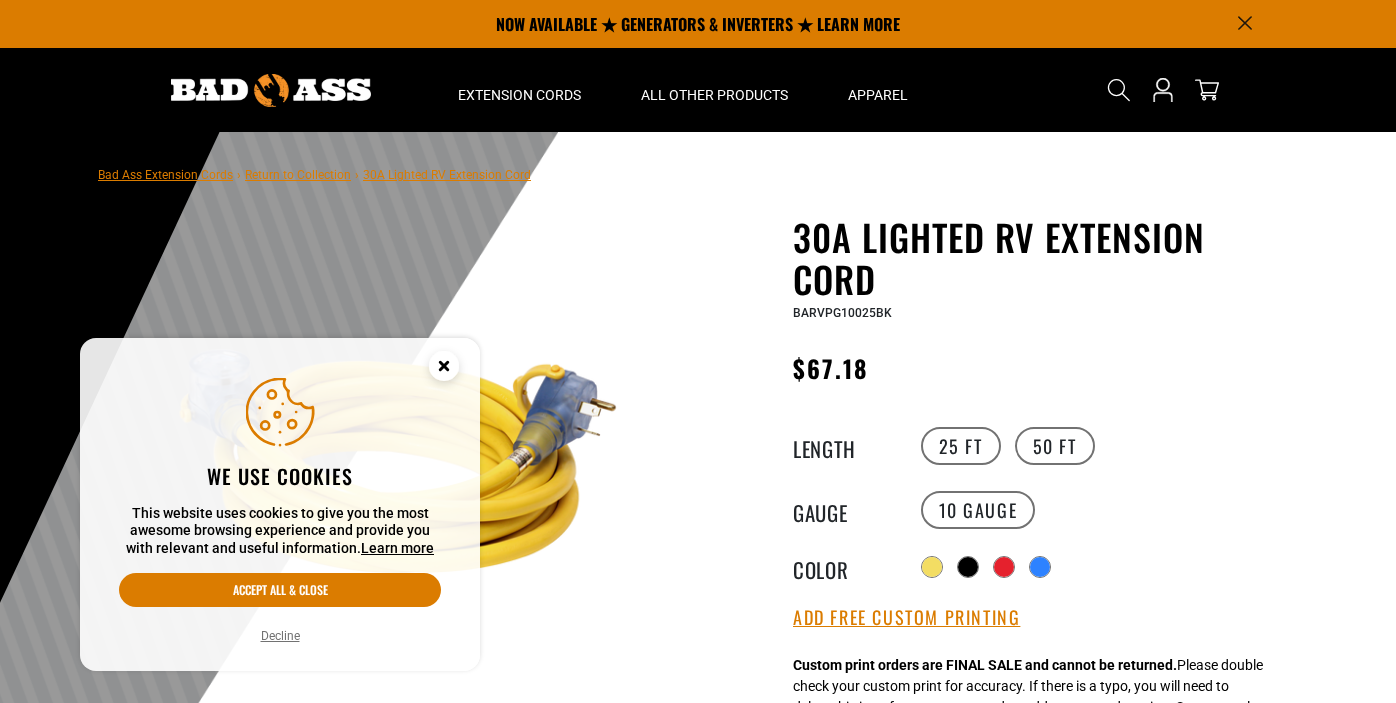 scroll, scrollTop: 0, scrollLeft: 0, axis: both 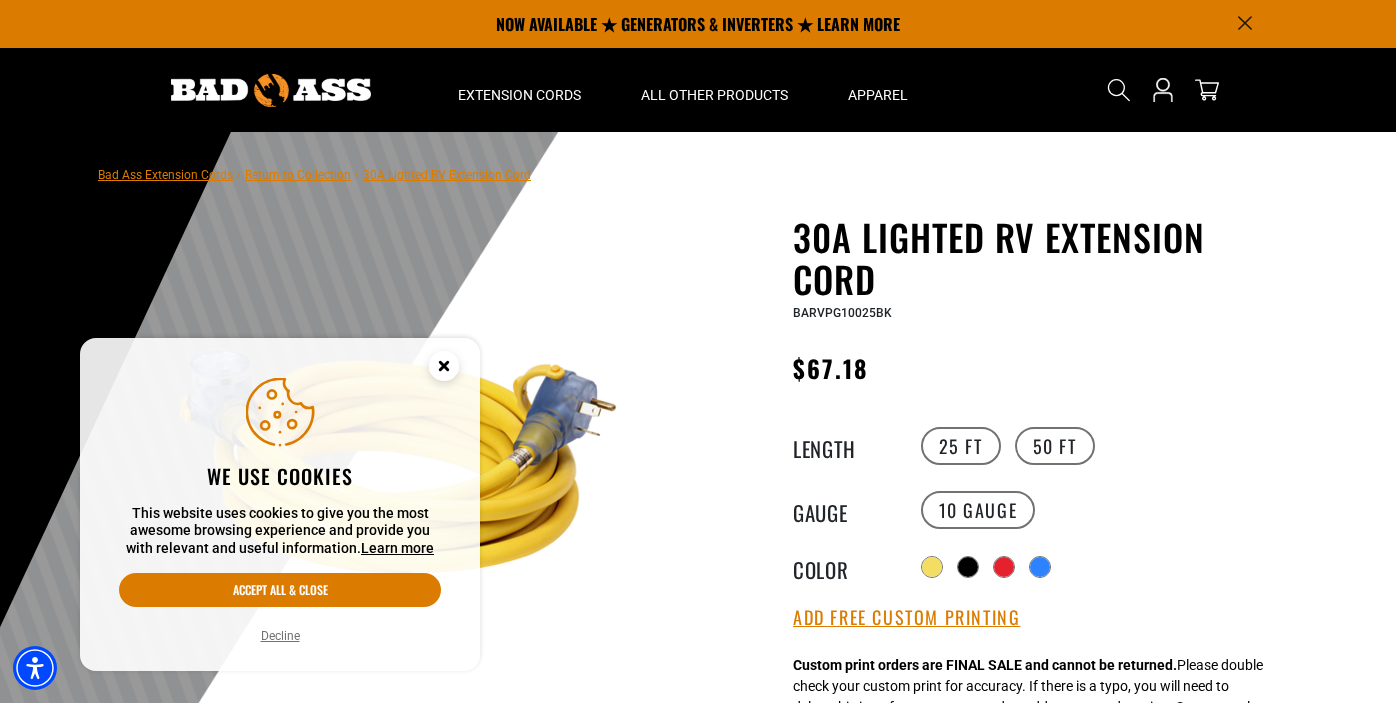 click on "Decline" at bounding box center (280, 636) 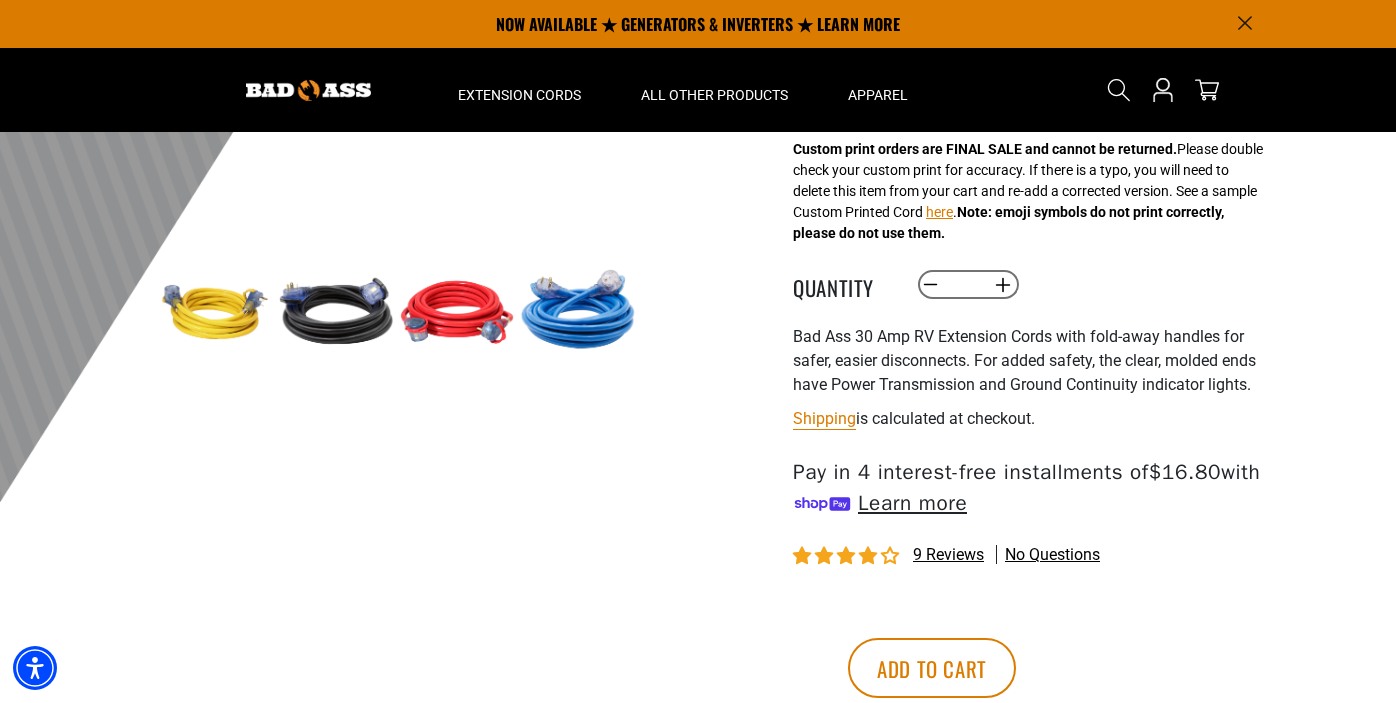 scroll, scrollTop: 513, scrollLeft: 0, axis: vertical 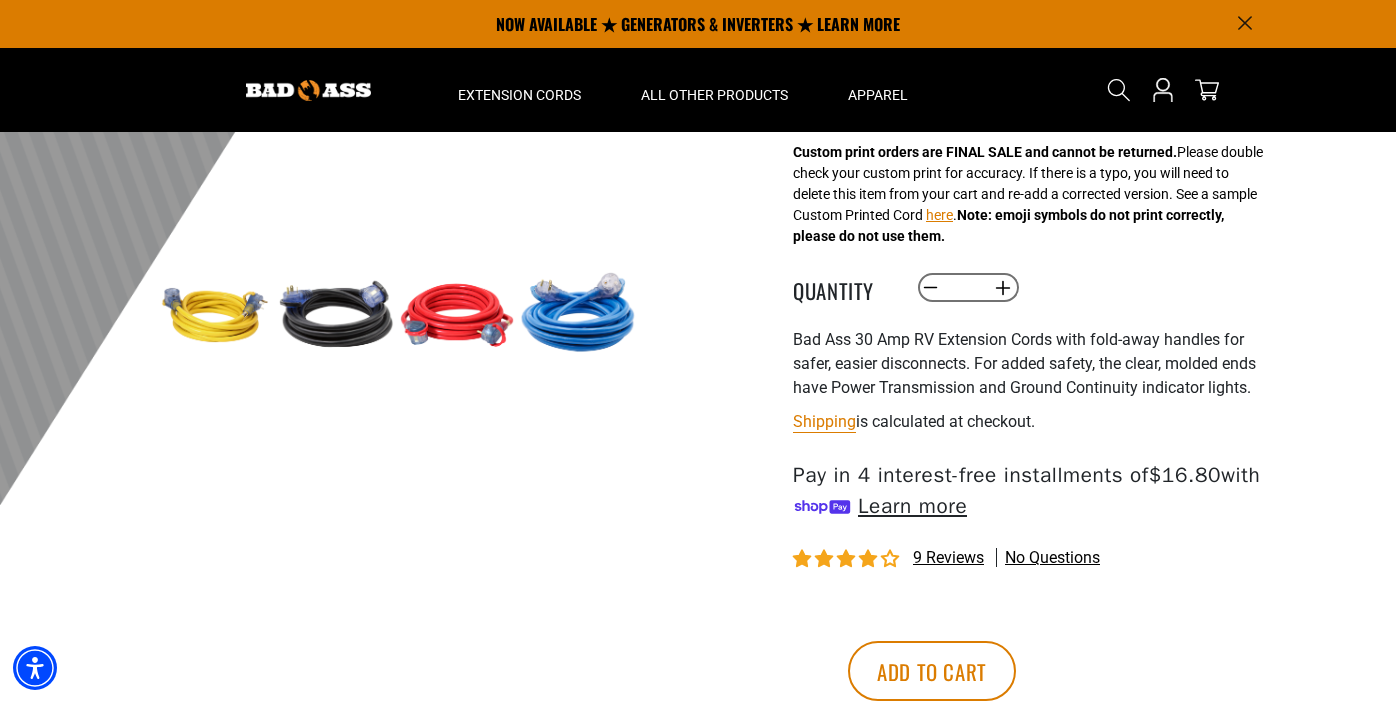 click at bounding box center [578, 315] 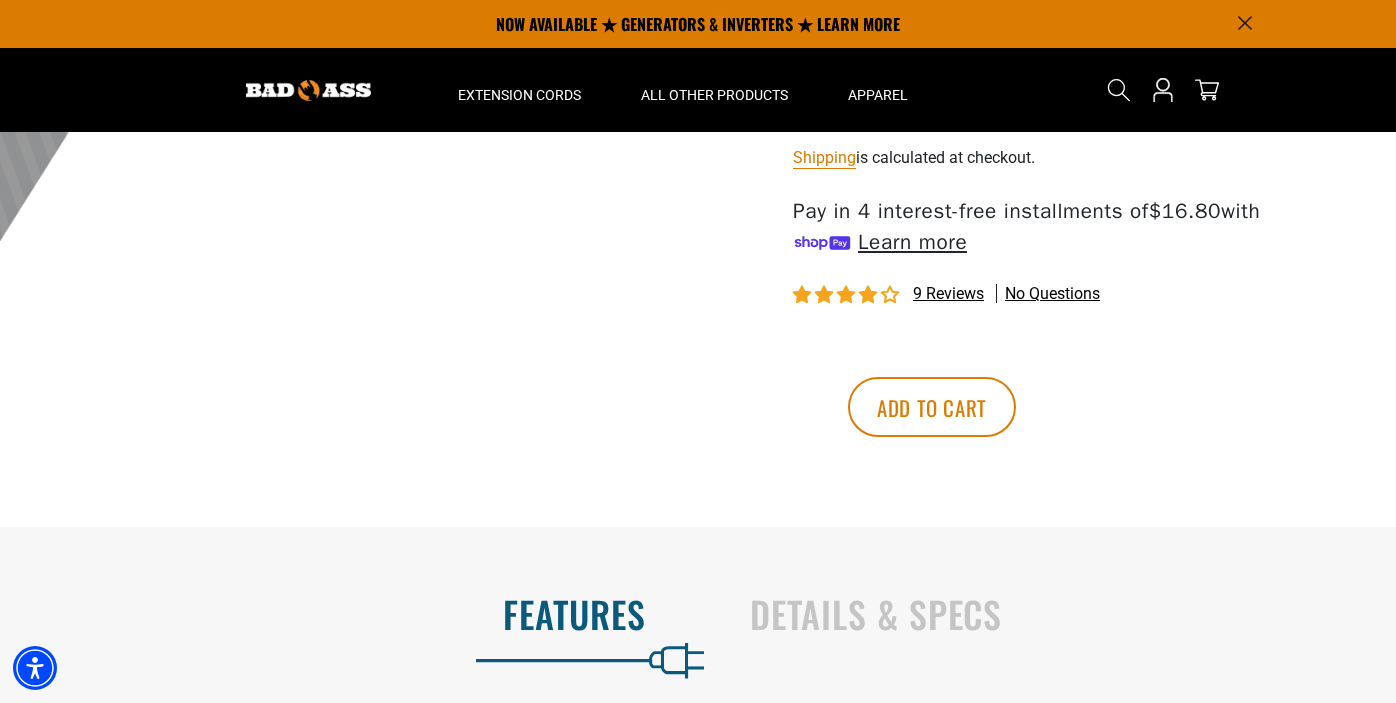 scroll, scrollTop: 0, scrollLeft: 0, axis: both 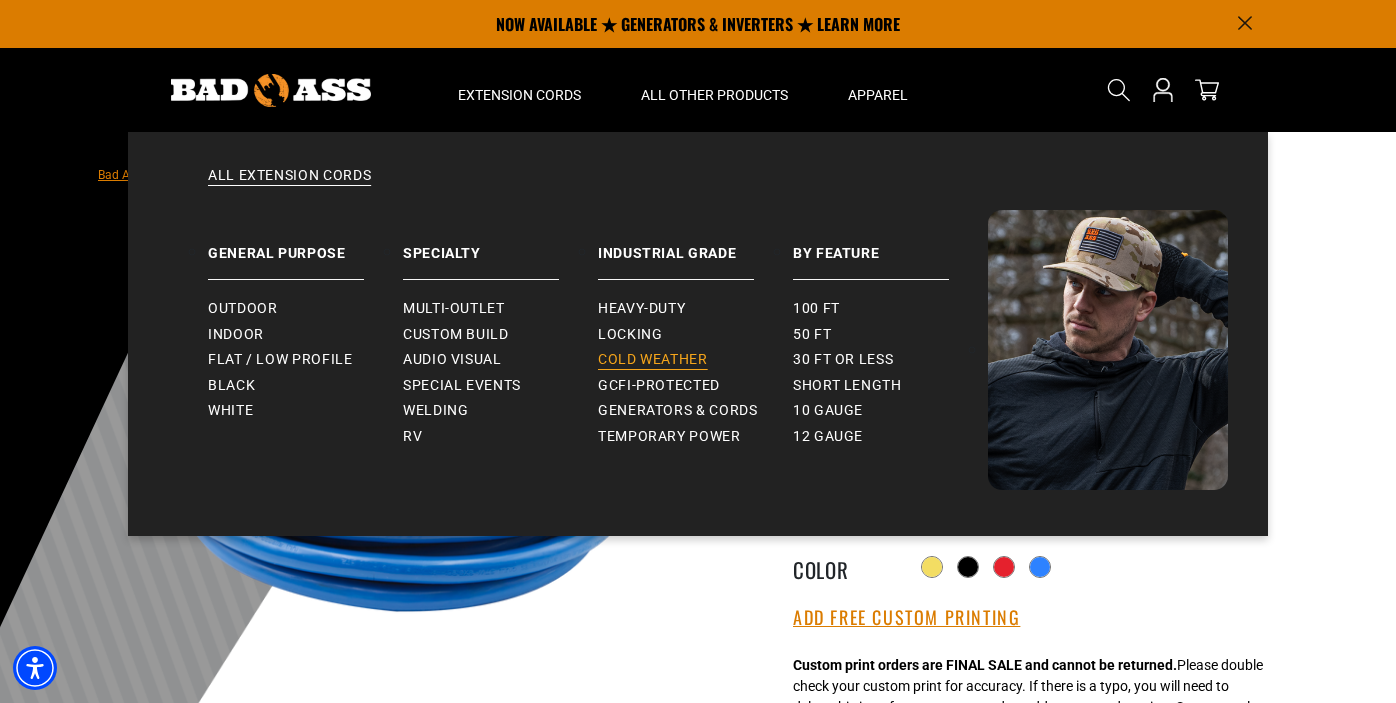 click on "Cold Weather" at bounding box center (653, 360) 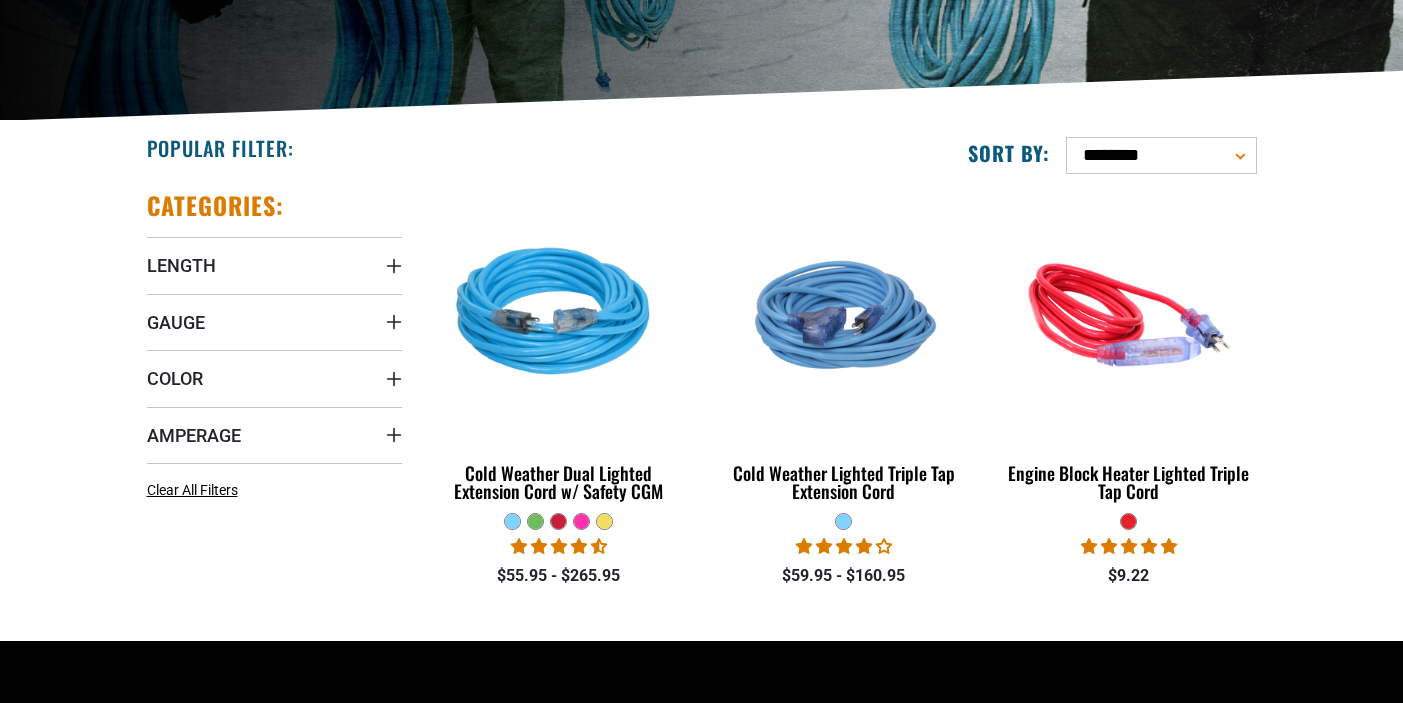 scroll, scrollTop: 394, scrollLeft: 0, axis: vertical 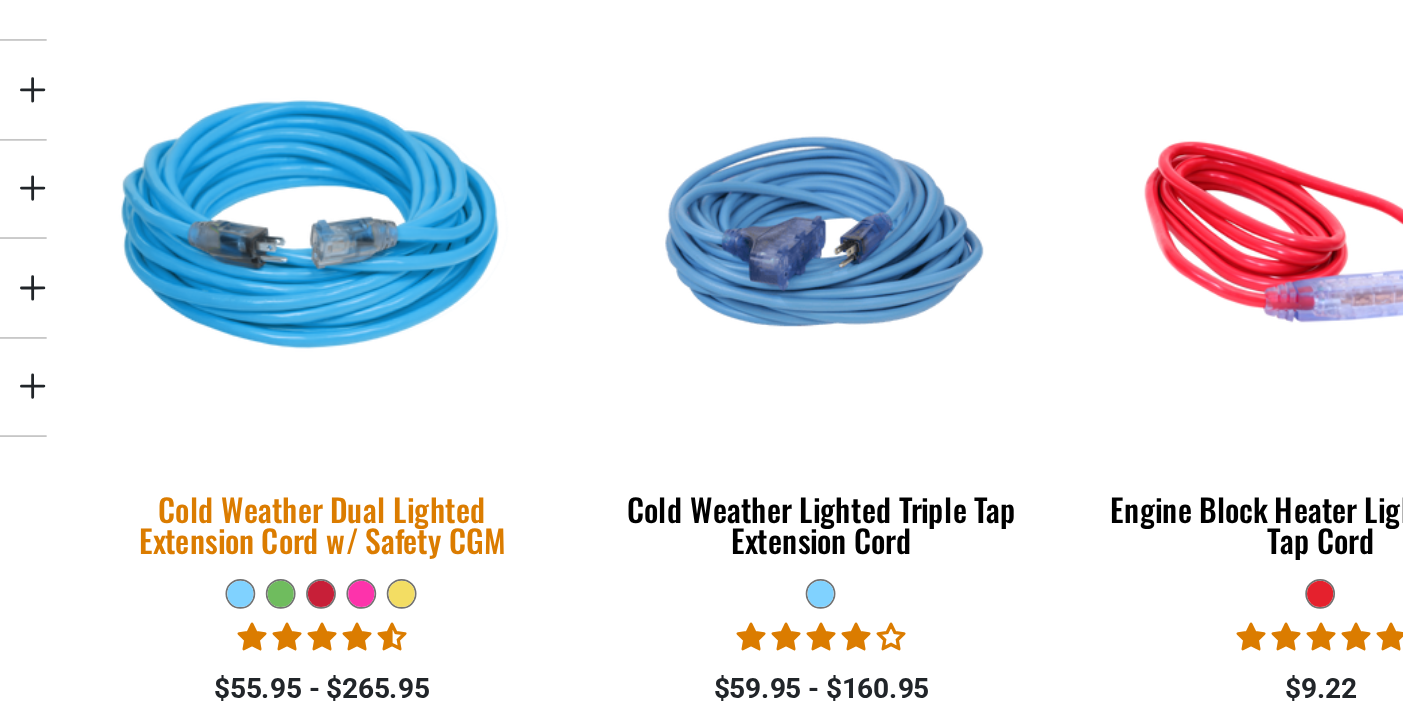 click on "Cold Weather Dual Lighted Extension Cord w/ Safety CGM" at bounding box center (559, 601) 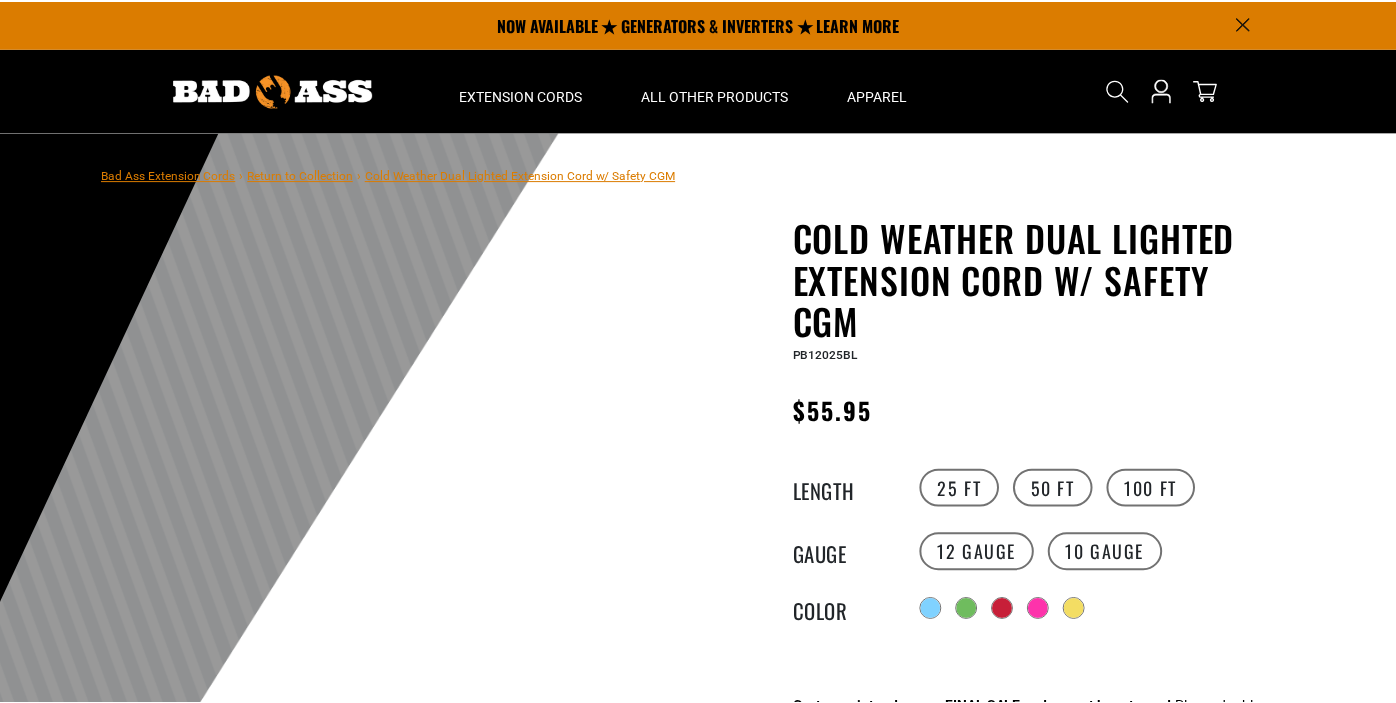 scroll, scrollTop: 0, scrollLeft: 0, axis: both 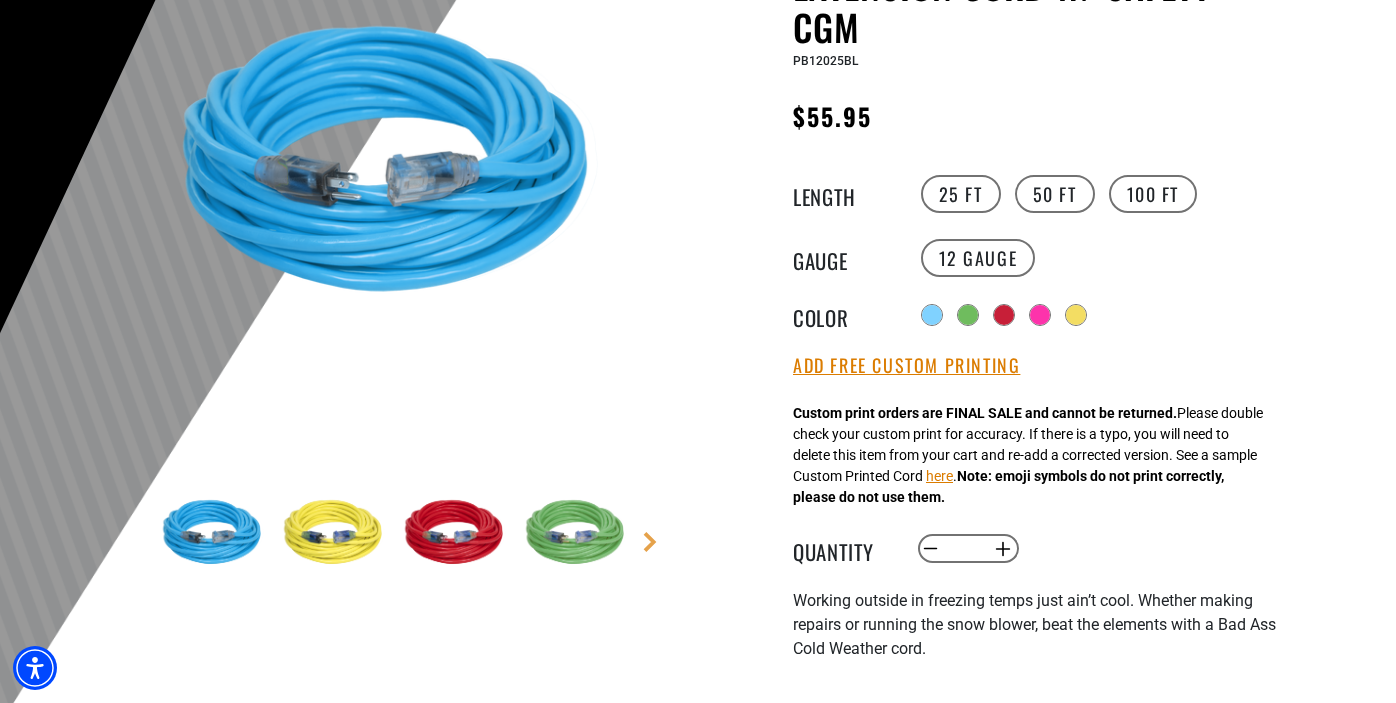 click at bounding box center (336, 534) 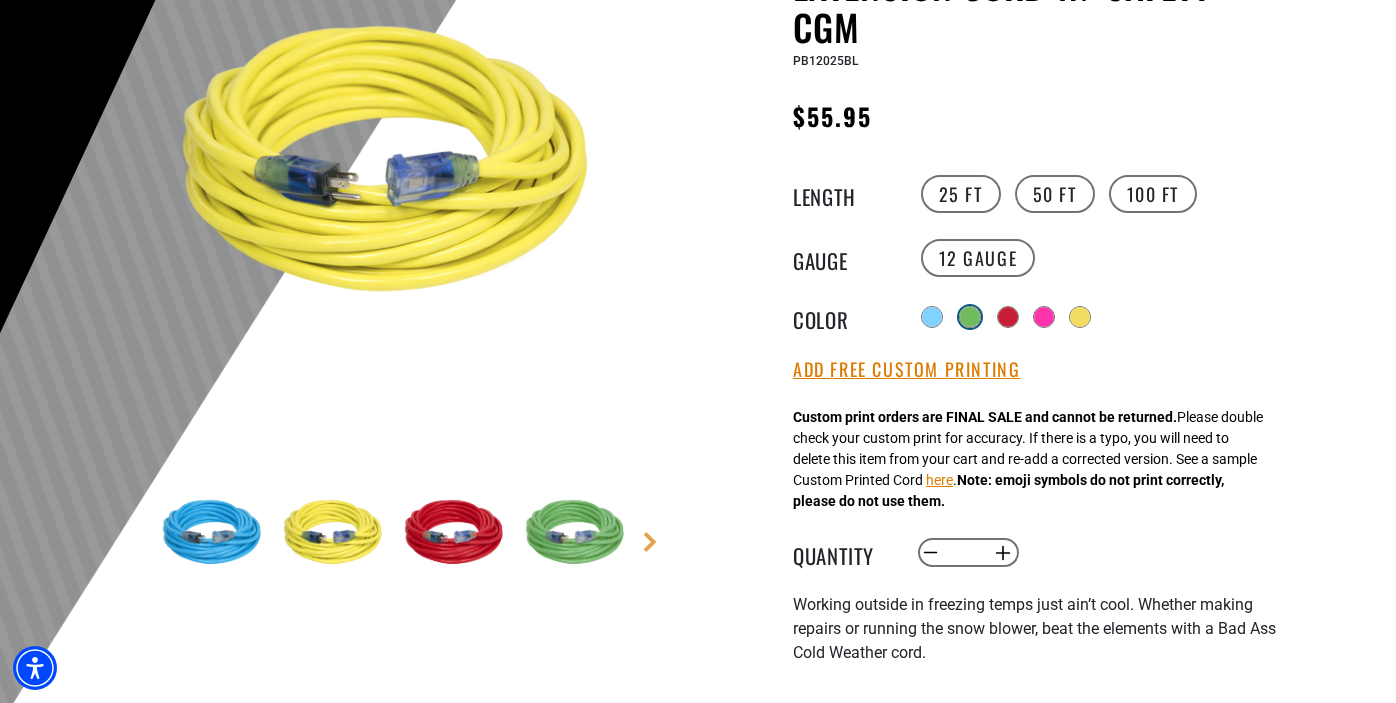 click at bounding box center [970, 317] 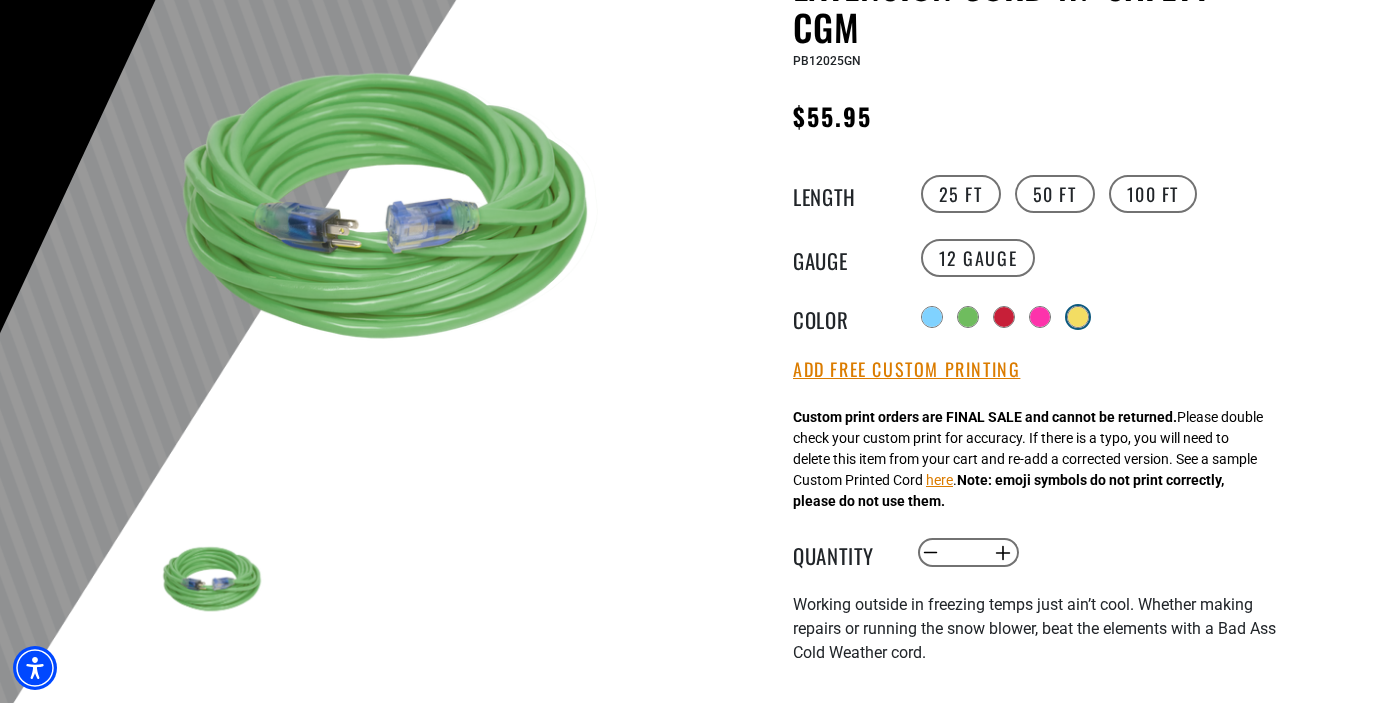 click at bounding box center [1078, 317] 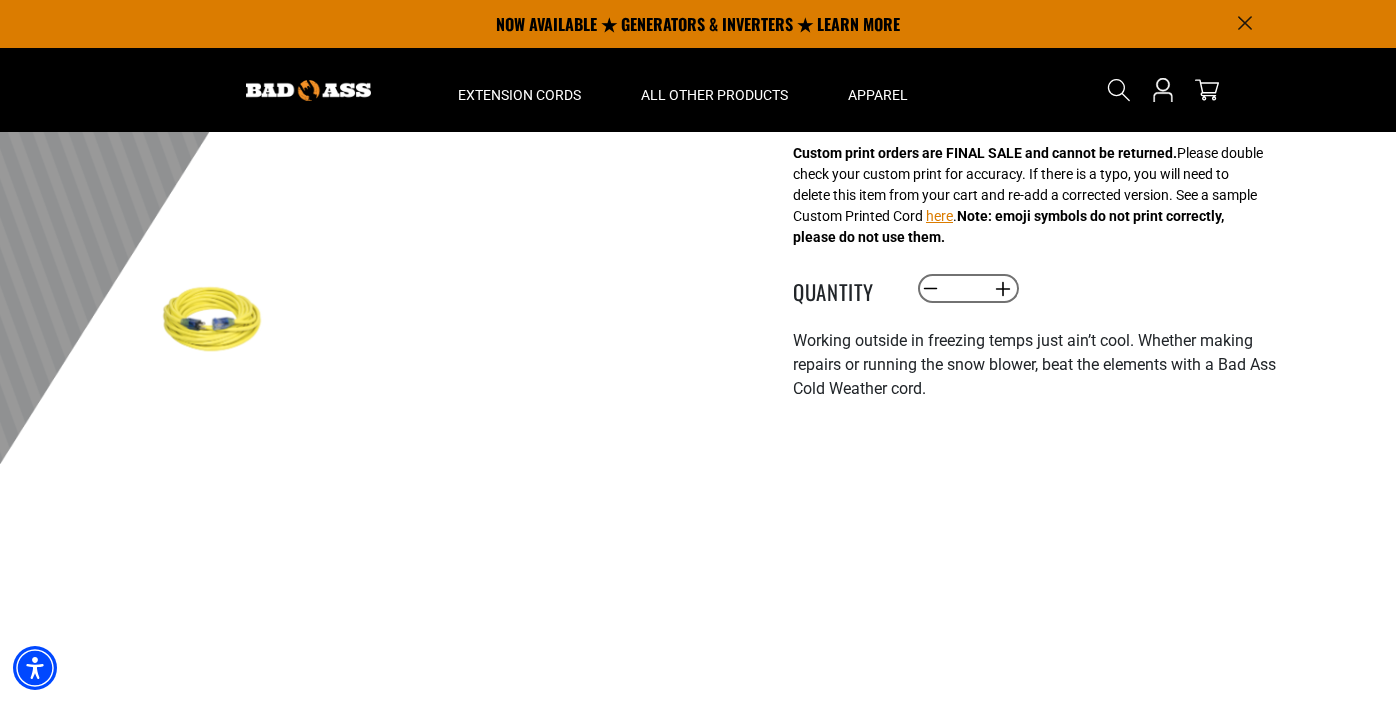 scroll, scrollTop: 200, scrollLeft: 0, axis: vertical 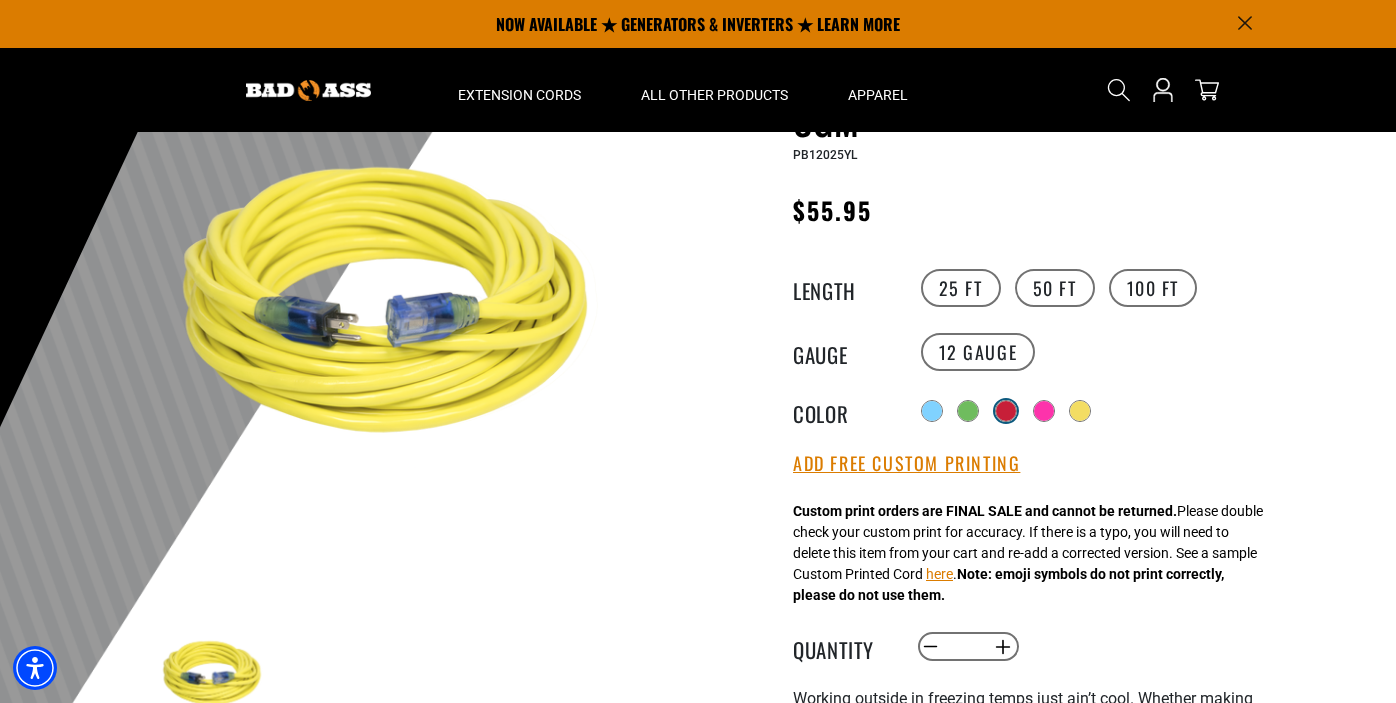 click at bounding box center [1006, 411] 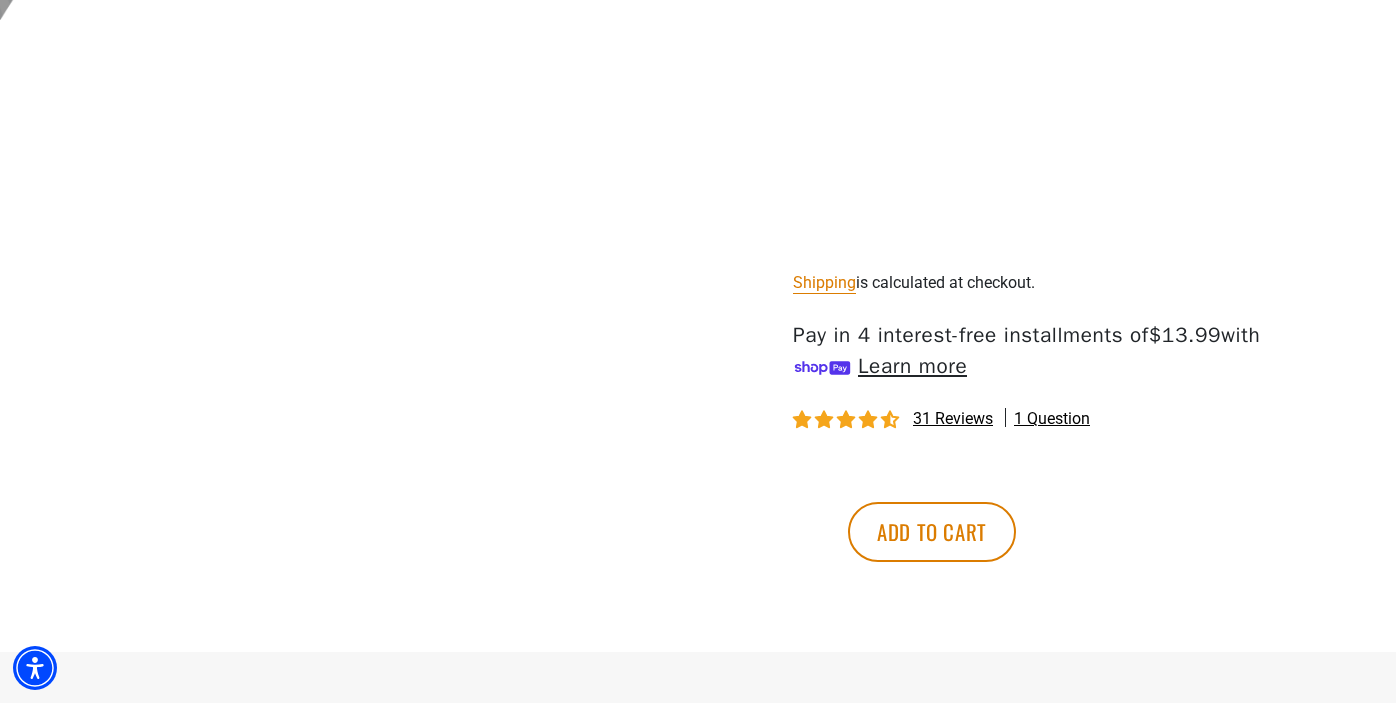 scroll, scrollTop: 1001, scrollLeft: 0, axis: vertical 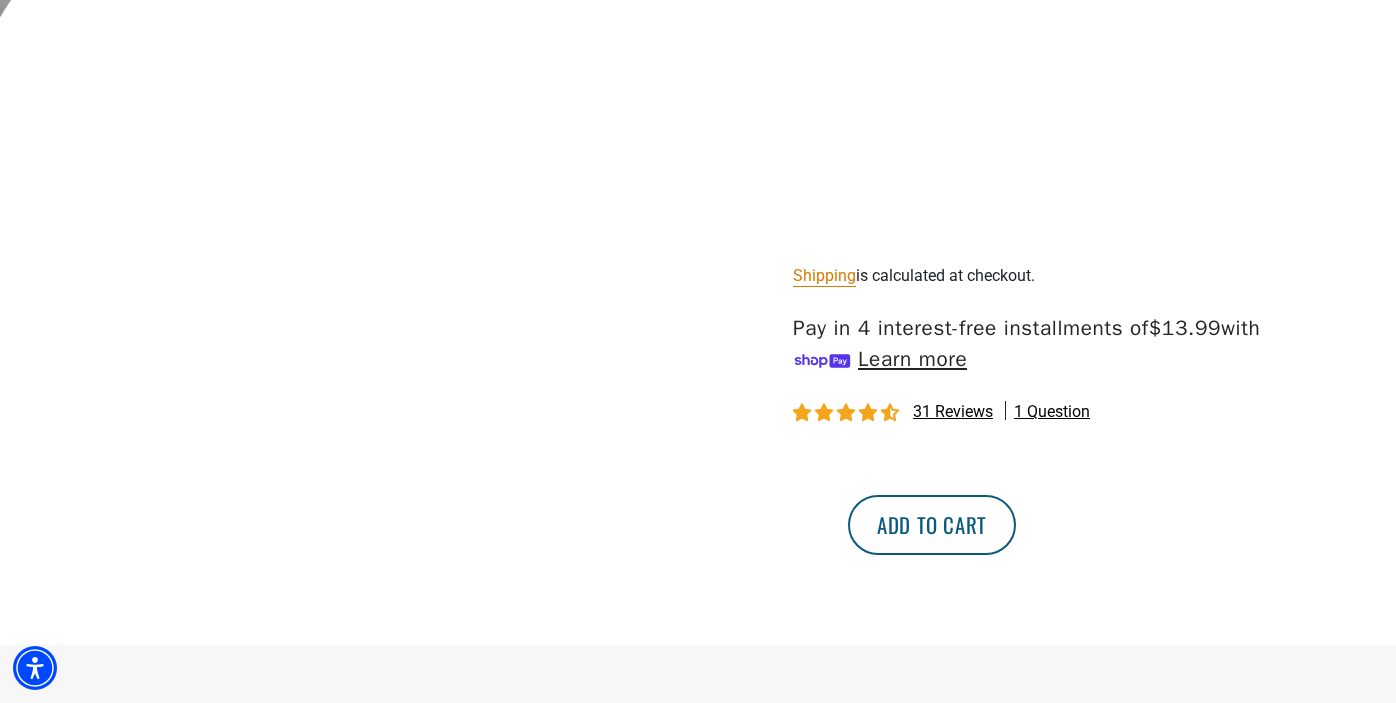 click on "Add to cart" at bounding box center (932, 525) 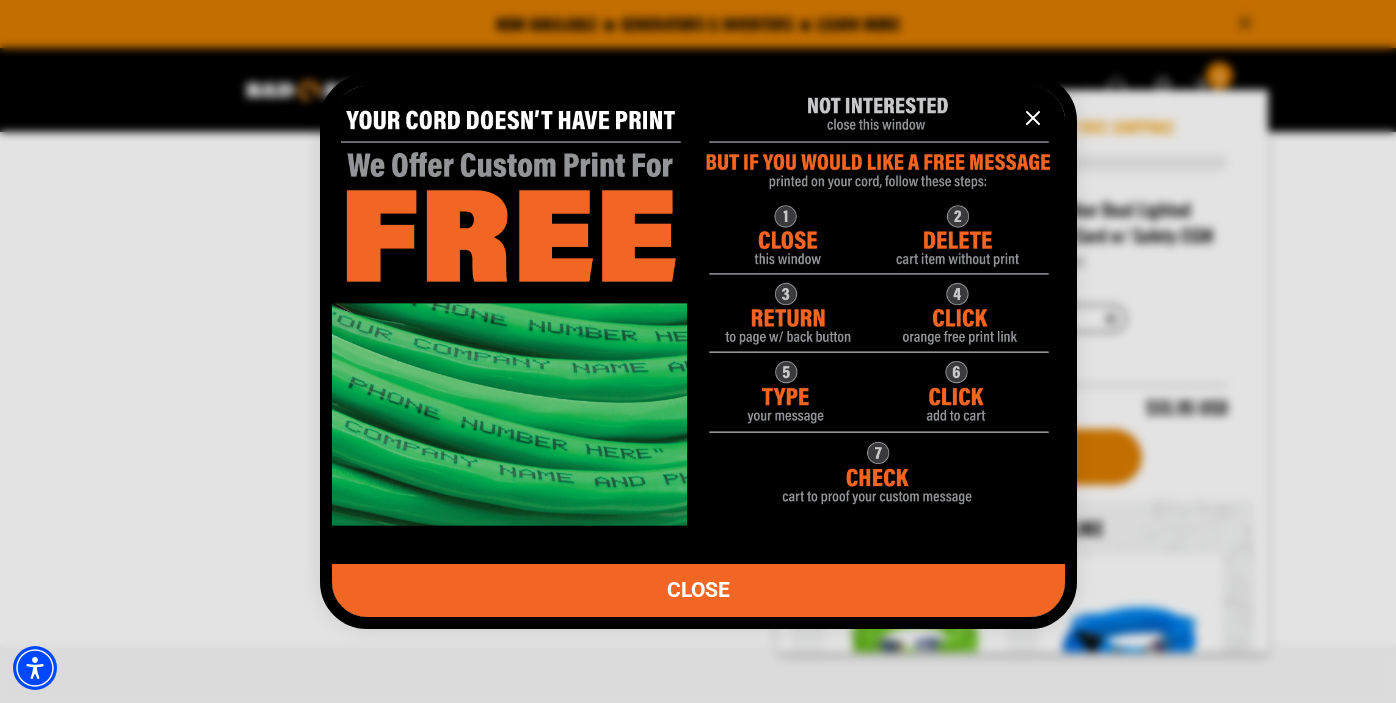 click 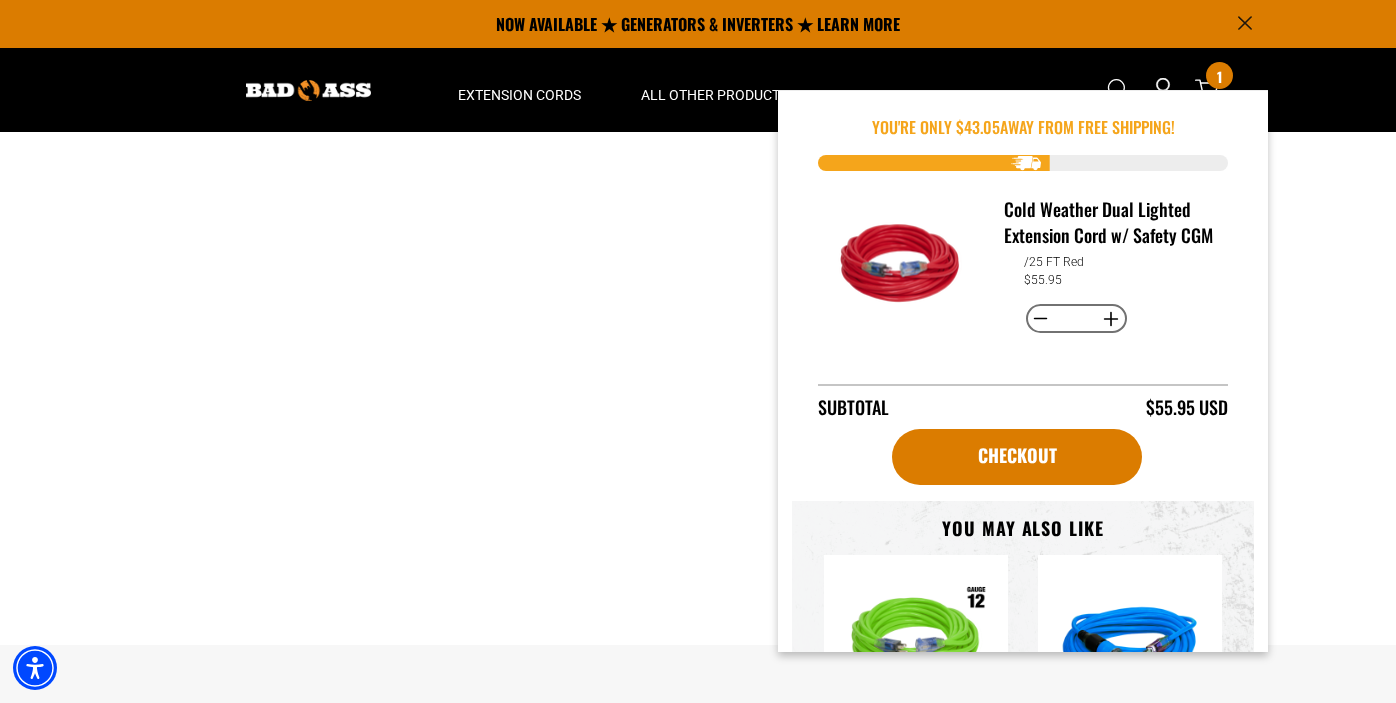click on "2 of 5
Previous Next" at bounding box center [398, -70] 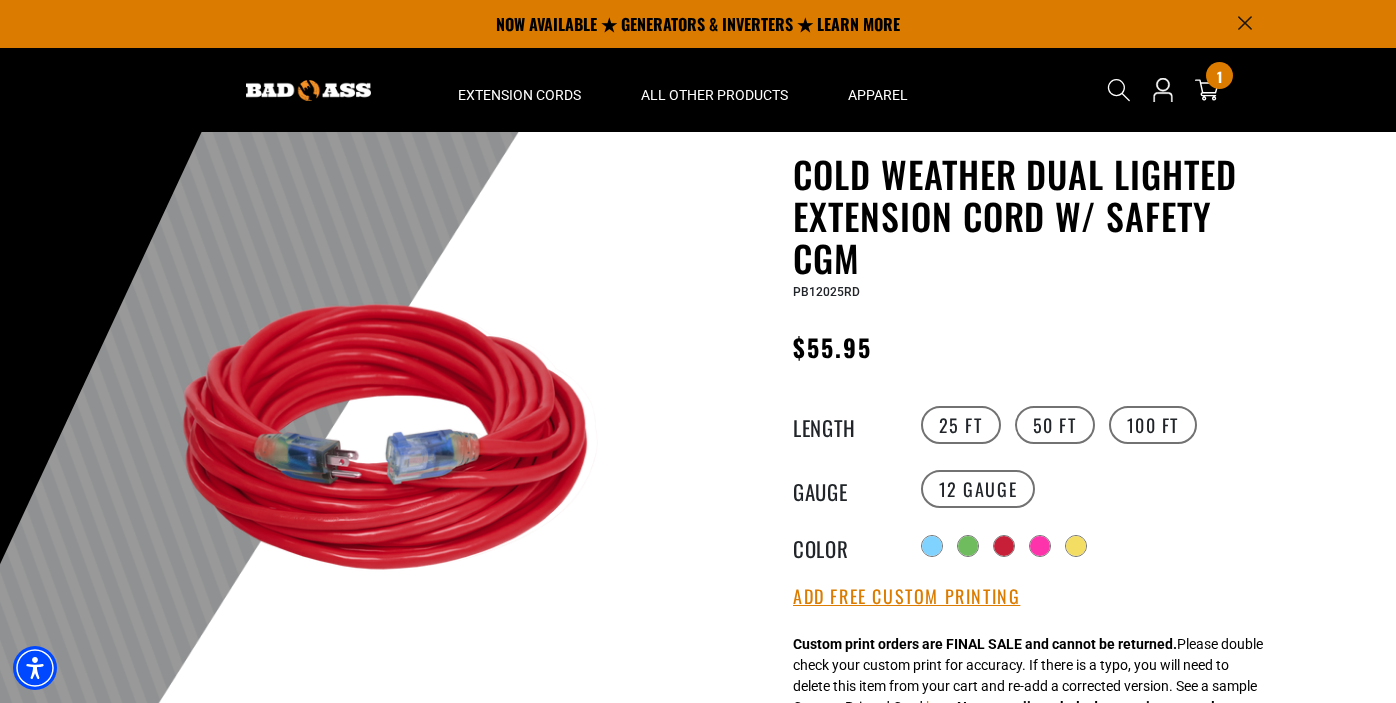 scroll, scrollTop: 0, scrollLeft: 0, axis: both 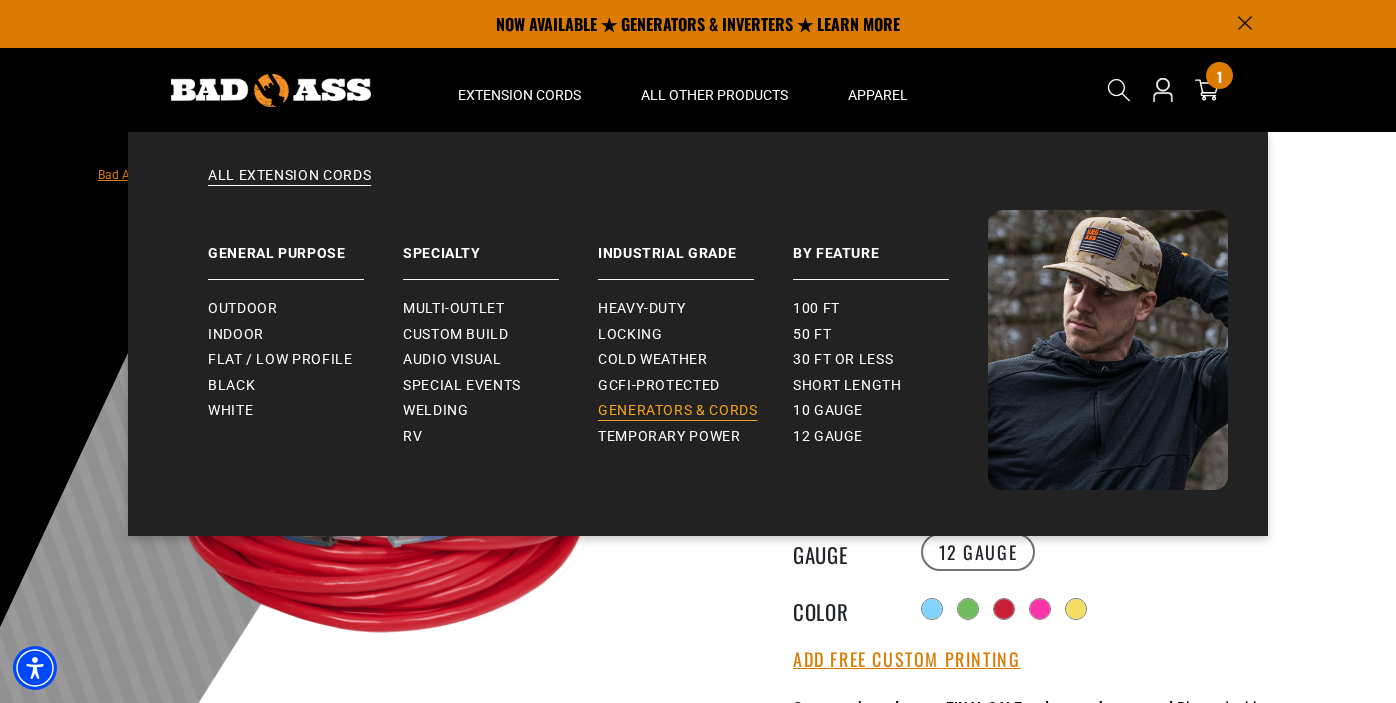 click on "Generators & Cords" at bounding box center [678, 411] 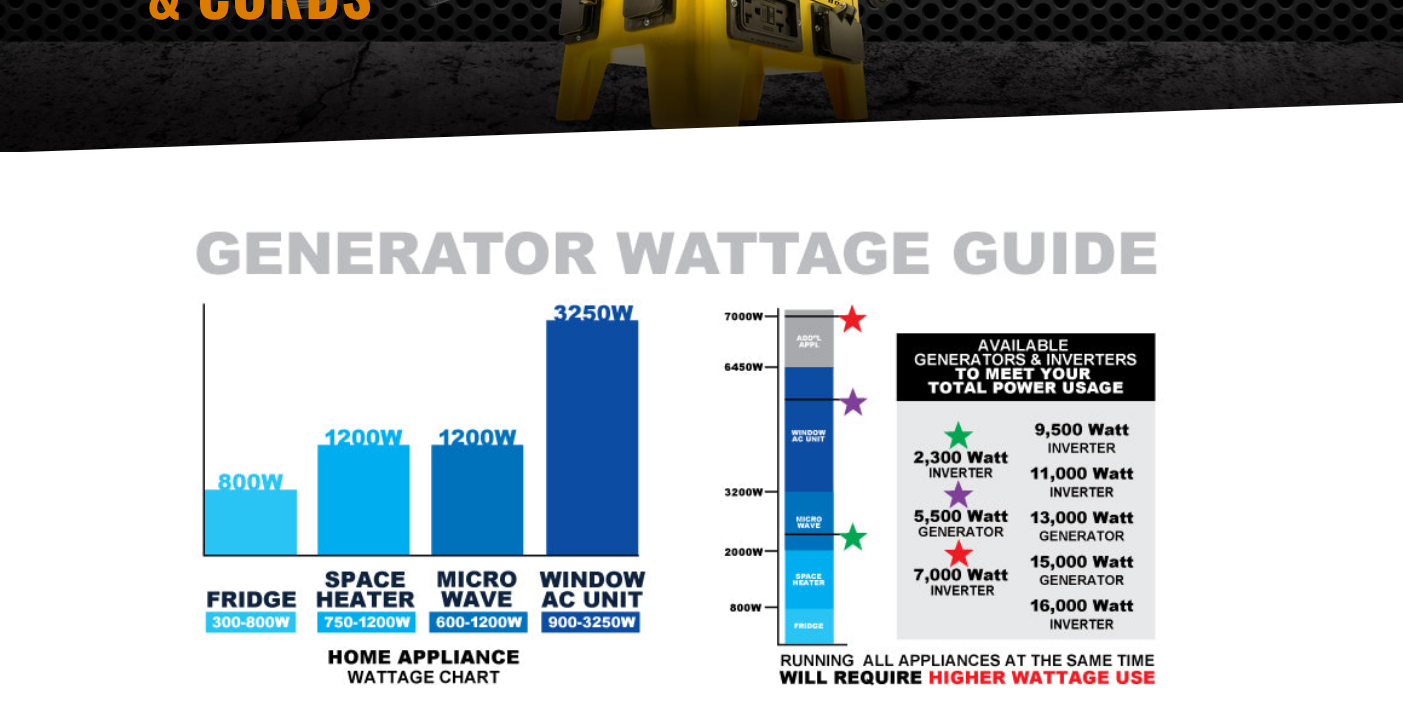 scroll, scrollTop: 393, scrollLeft: 0, axis: vertical 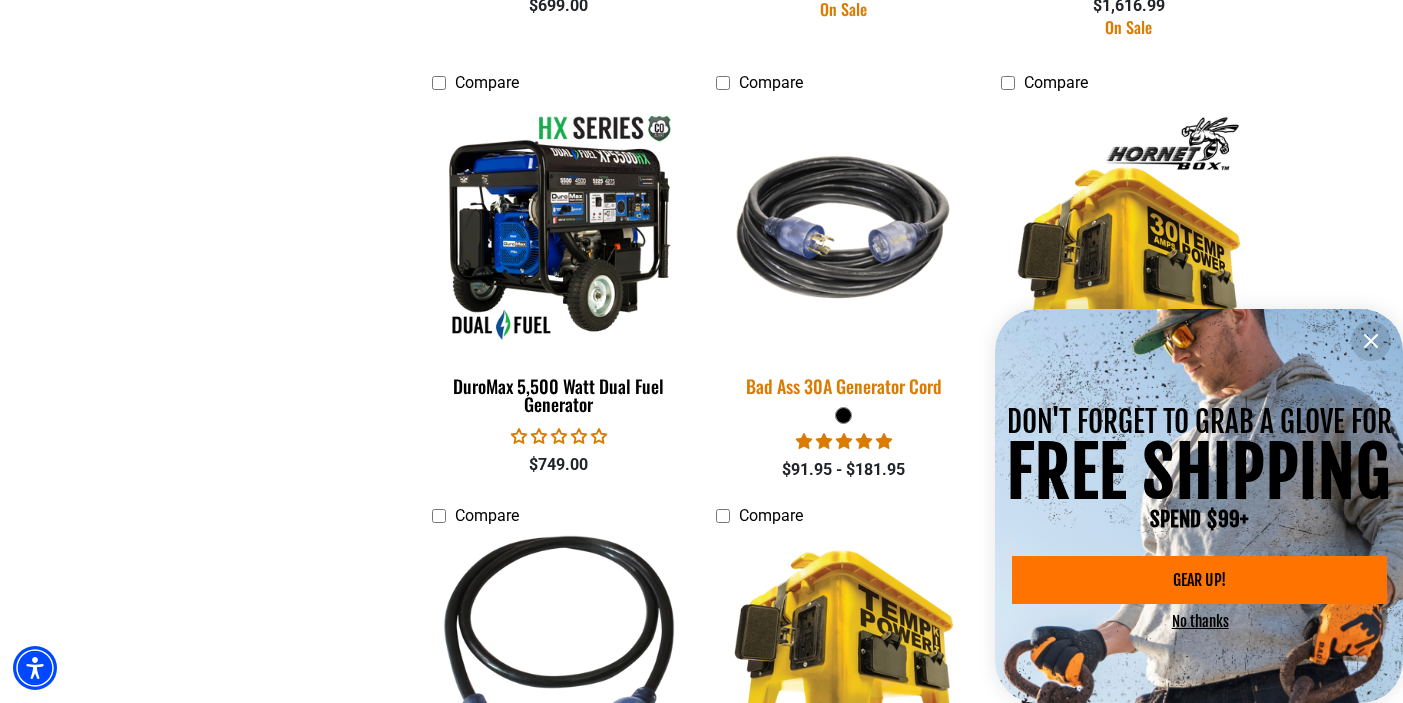 click on "Bad Ass 30A Generator Cord" at bounding box center (843, 386) 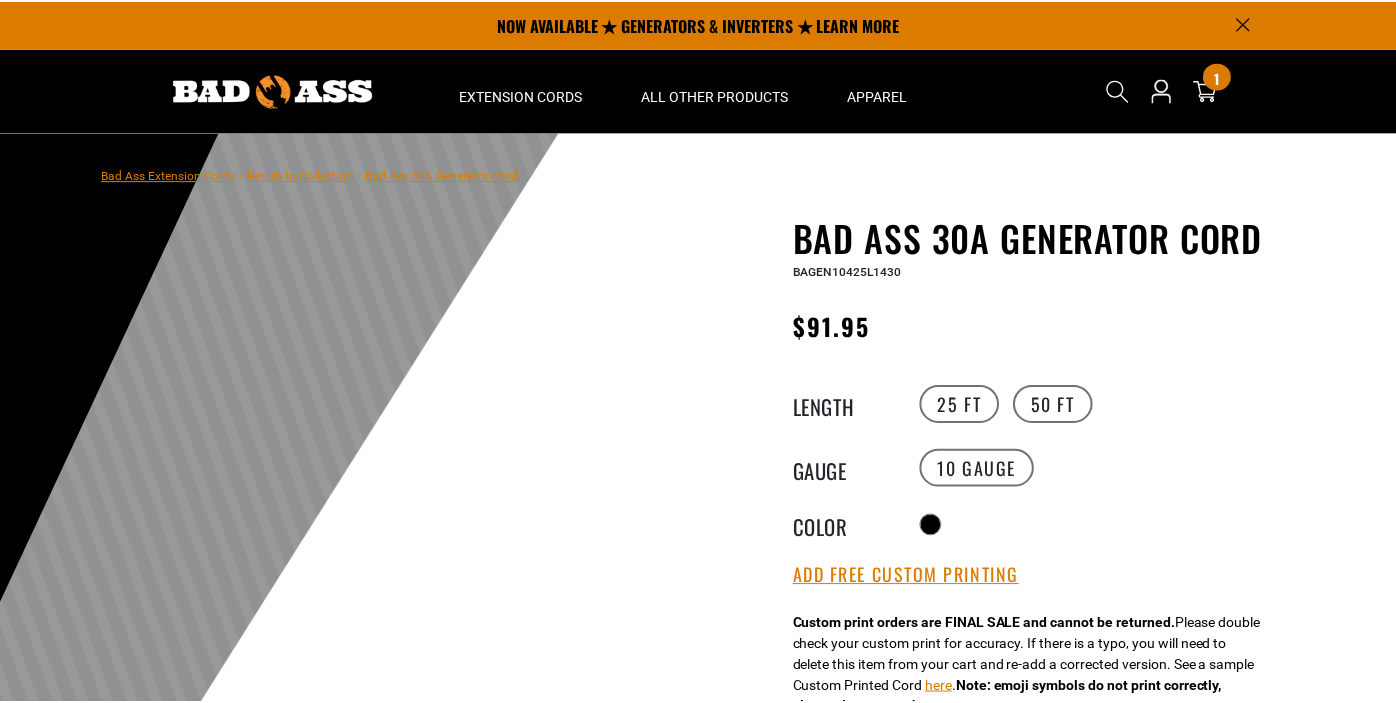 scroll, scrollTop: 0, scrollLeft: 0, axis: both 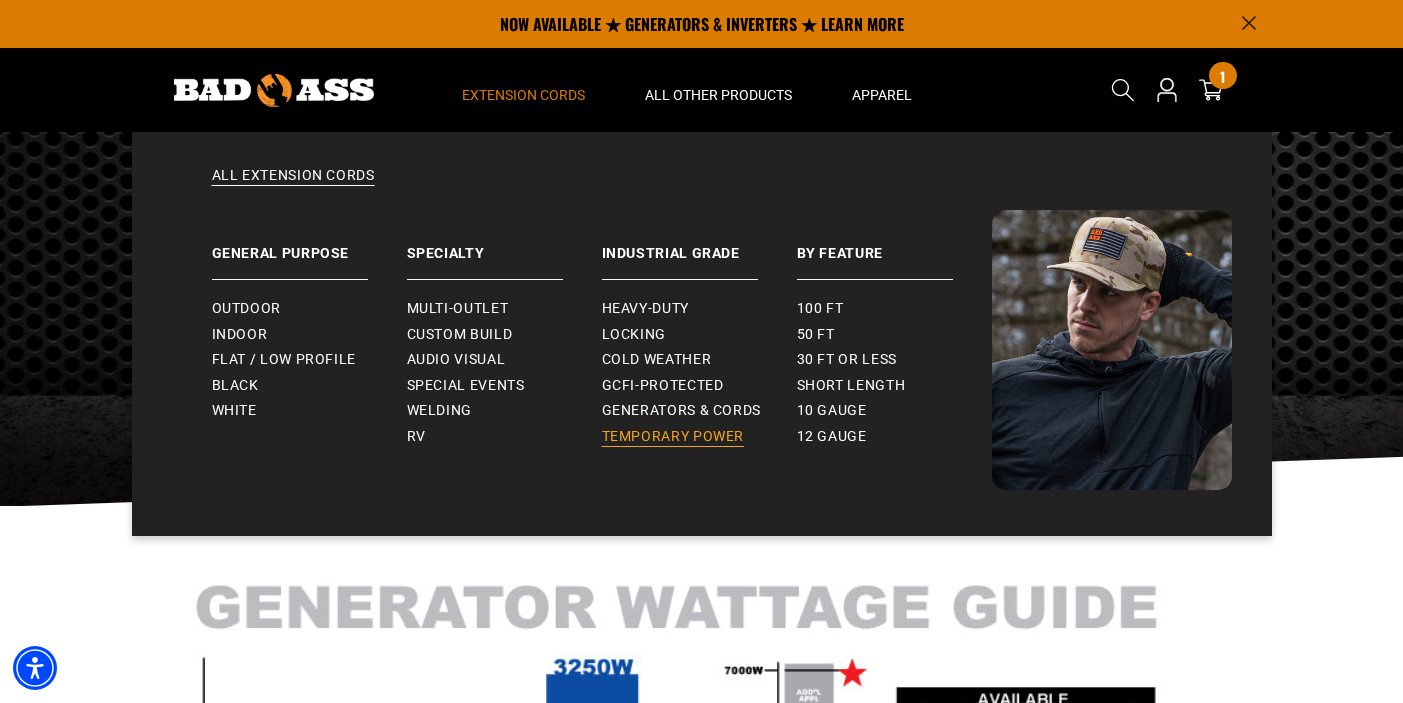 click on "Temporary Power" at bounding box center (673, 437) 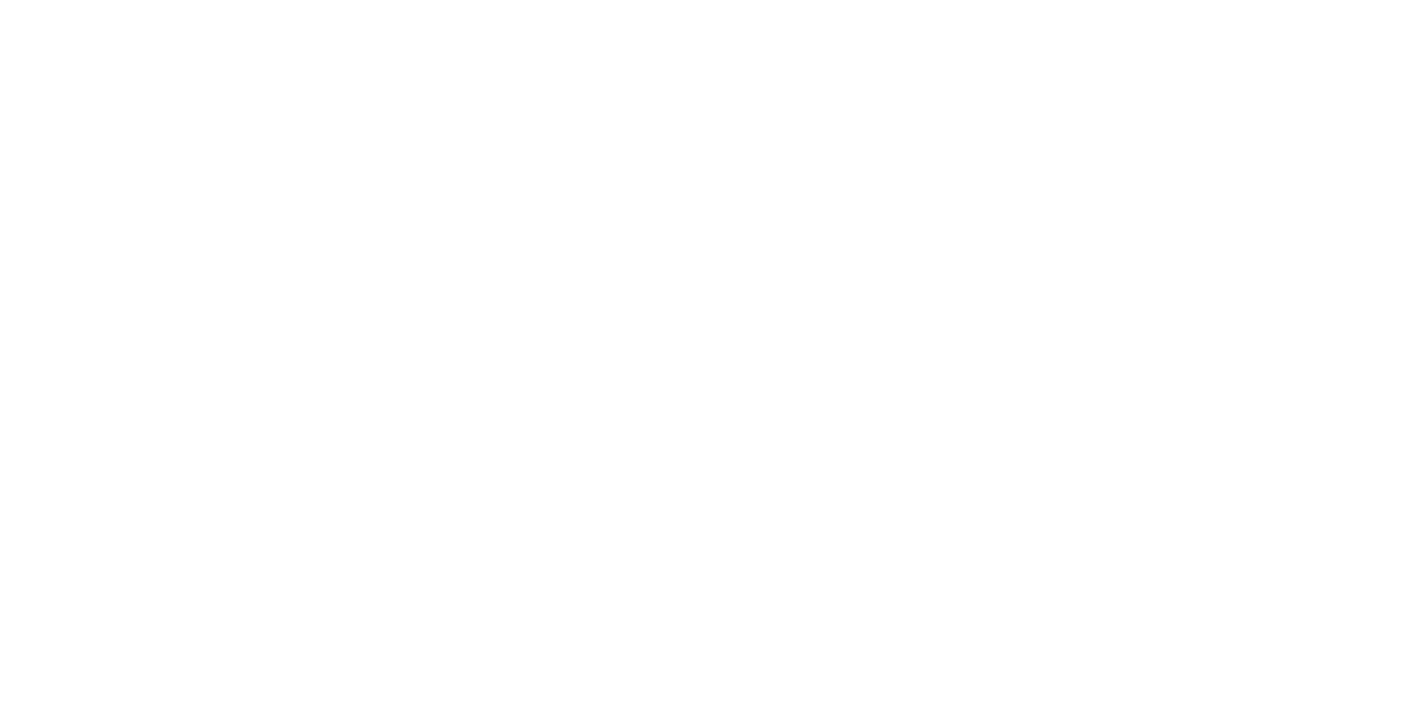 scroll, scrollTop: 403, scrollLeft: 0, axis: vertical 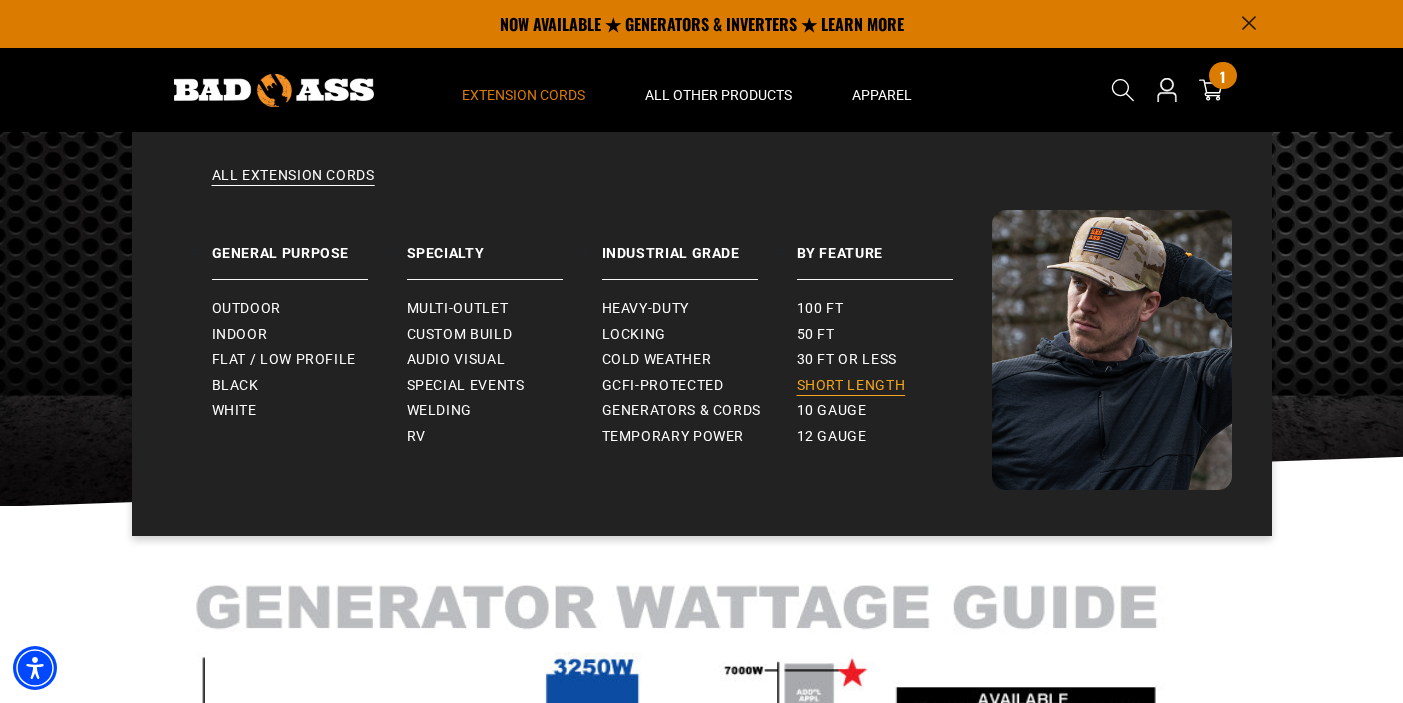 click on "Short Length" at bounding box center (851, 386) 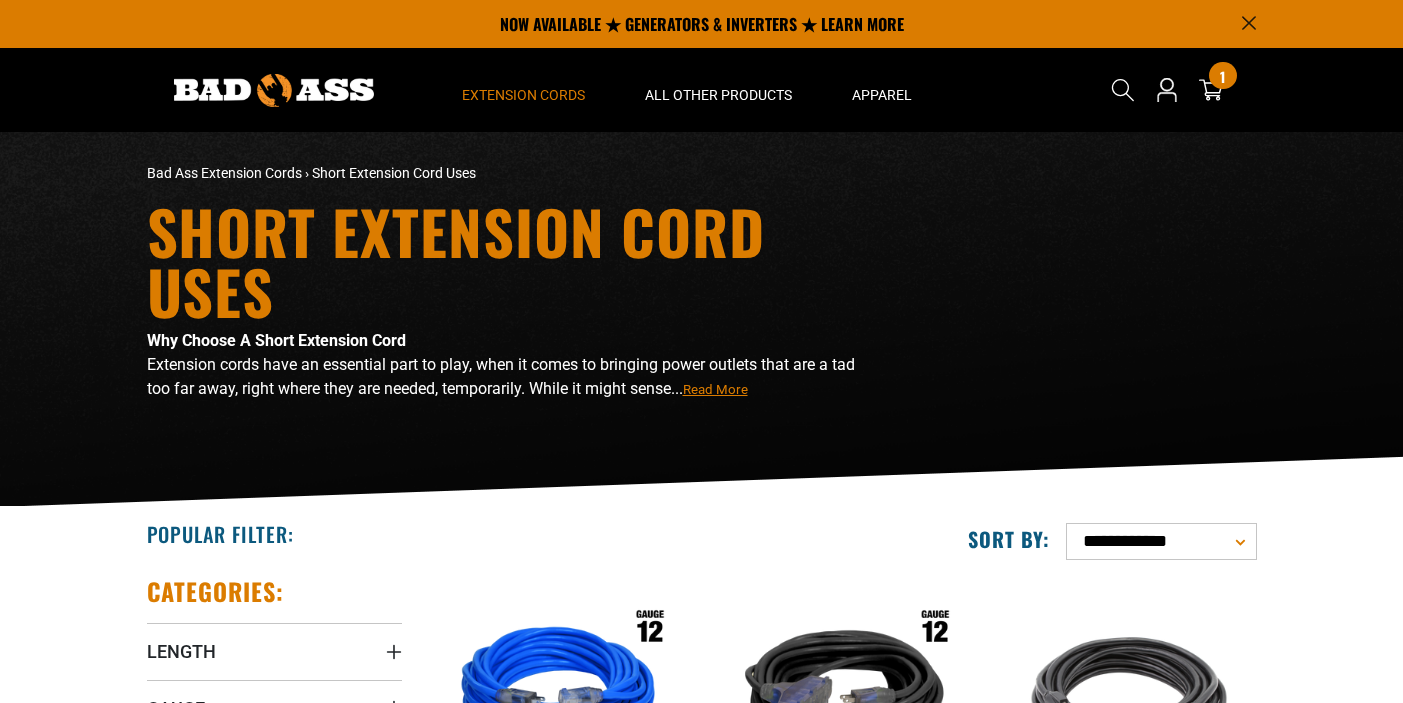 scroll, scrollTop: 1, scrollLeft: 0, axis: vertical 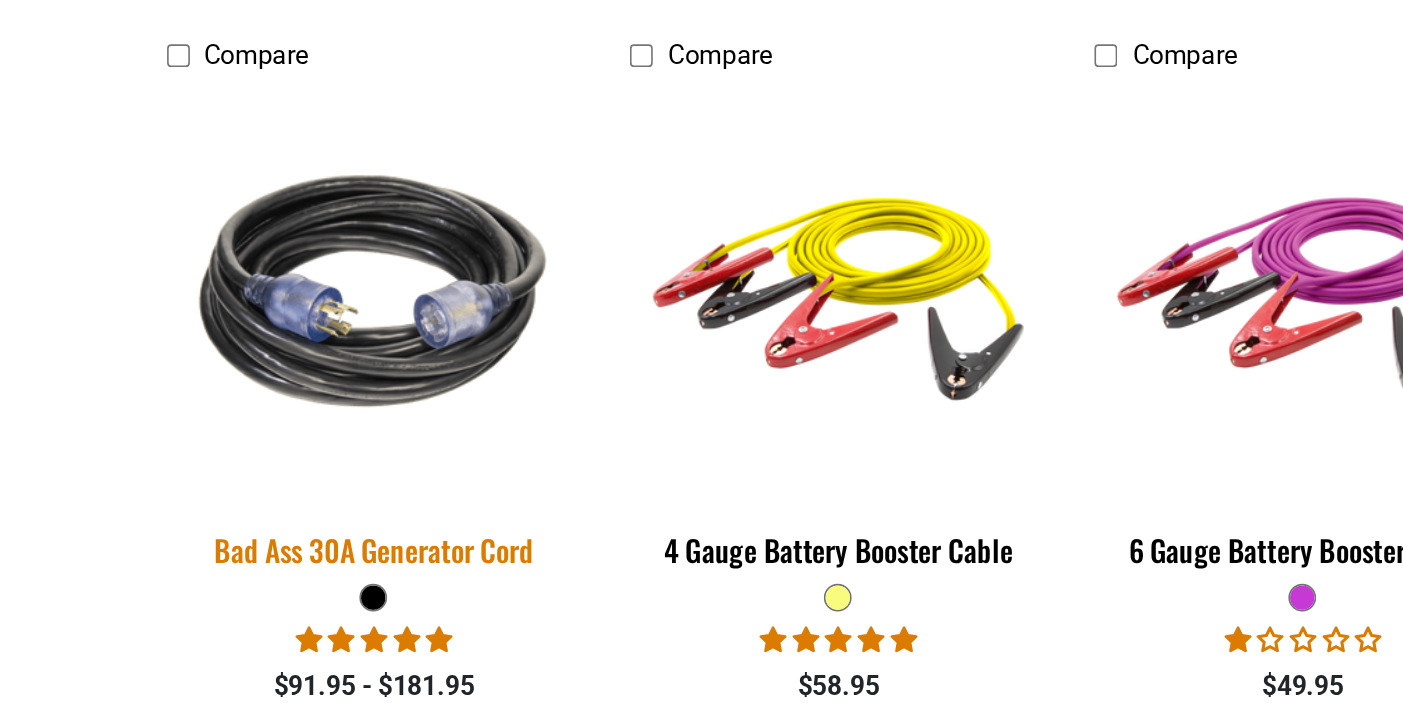 click at bounding box center (559, 451) 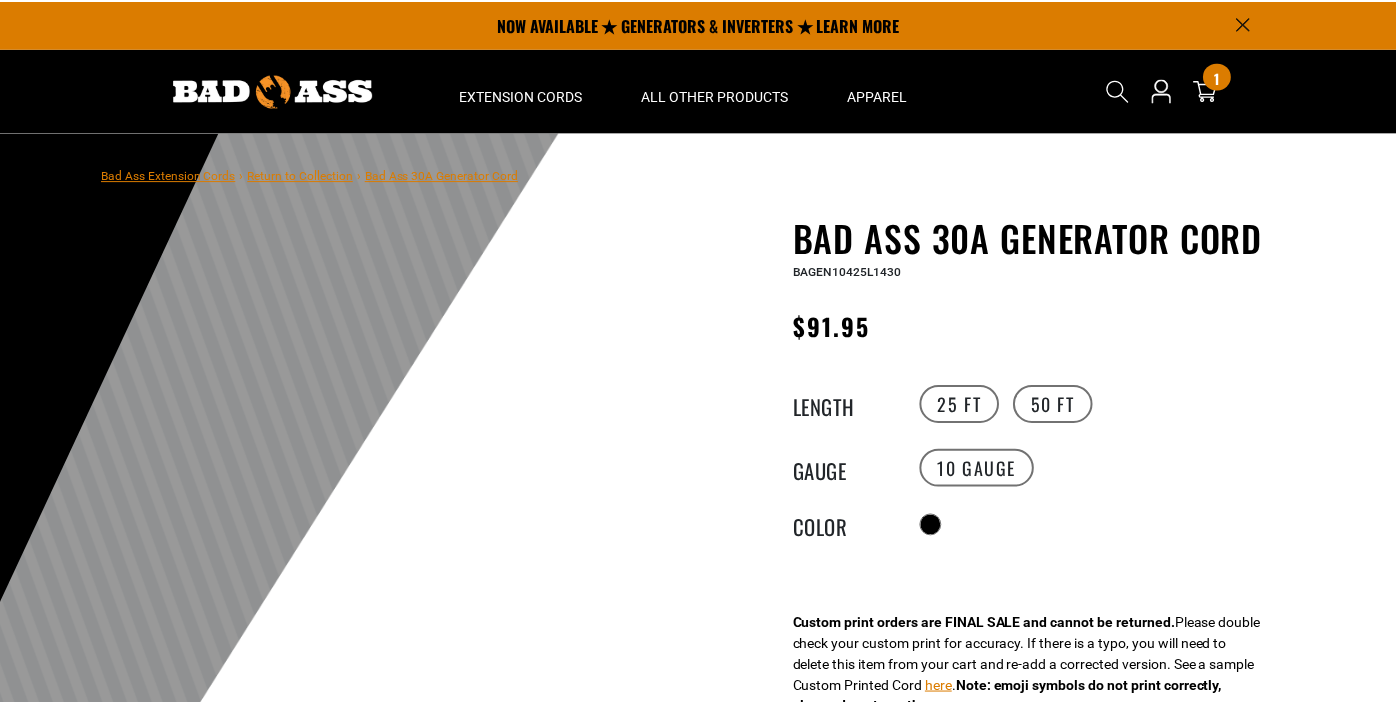 scroll, scrollTop: 0, scrollLeft: 0, axis: both 